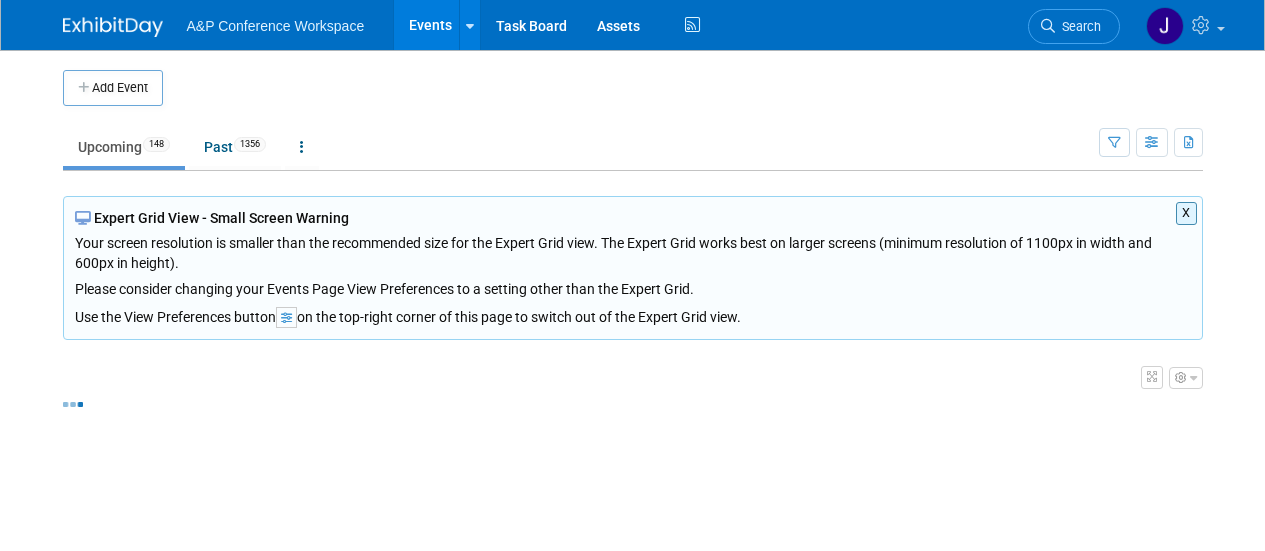 scroll, scrollTop: 0, scrollLeft: 0, axis: both 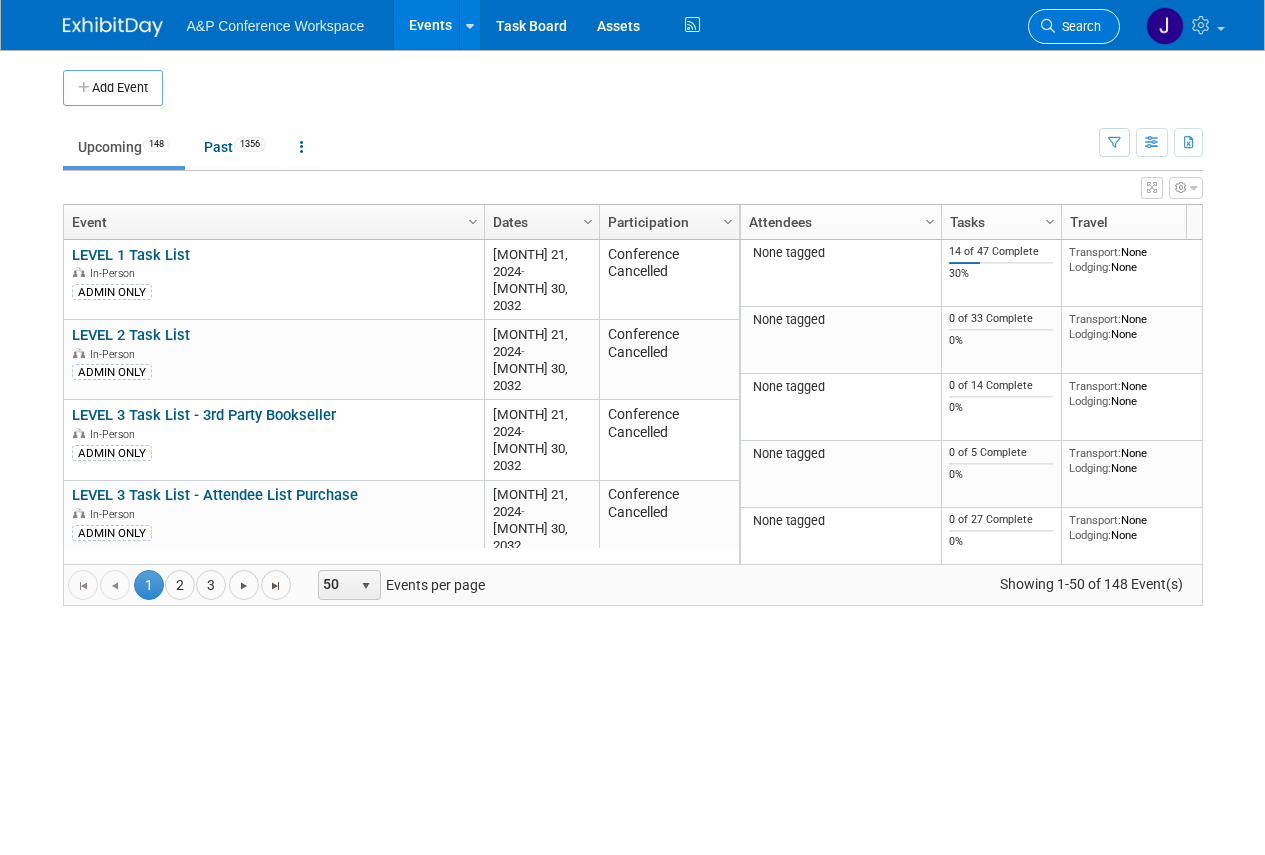 click on "Search" at bounding box center (1074, 26) 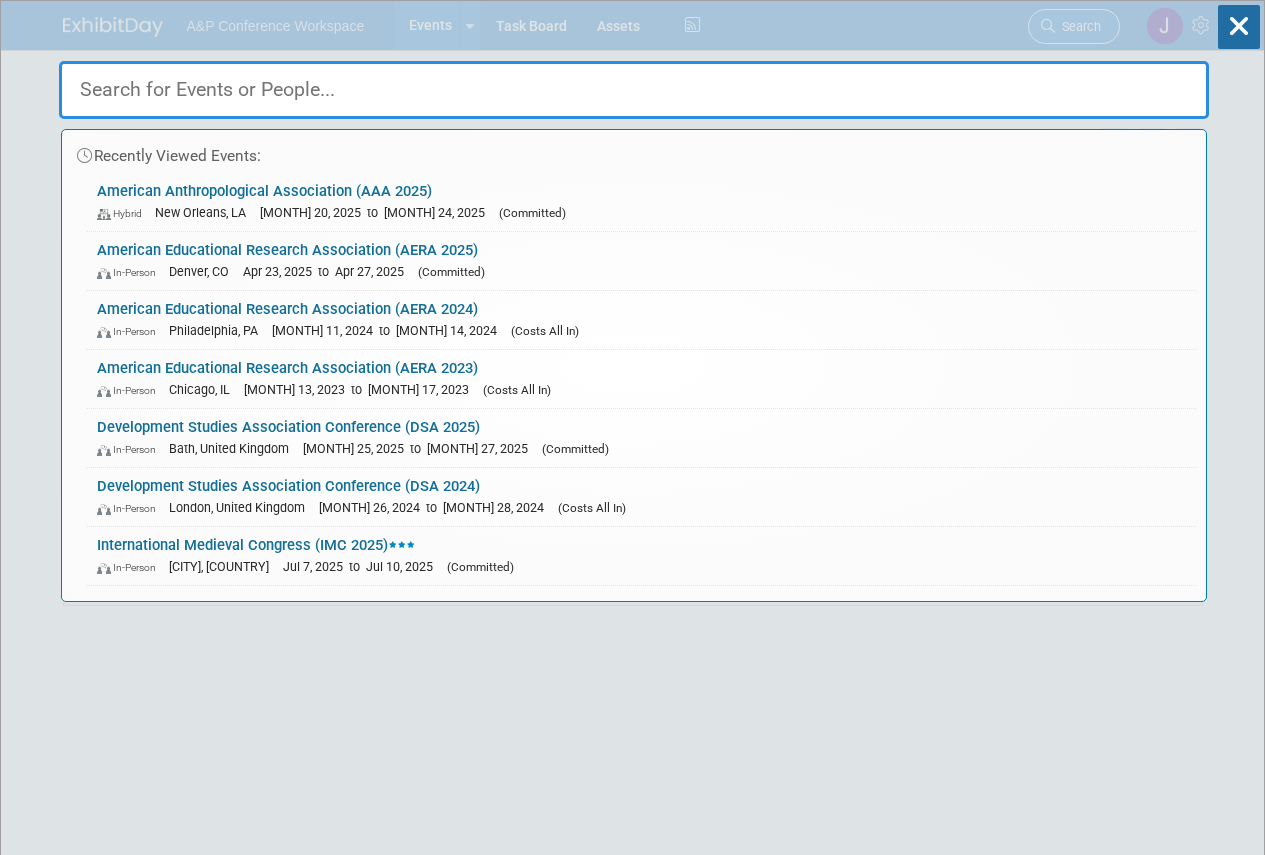paste on "ENUIGH" 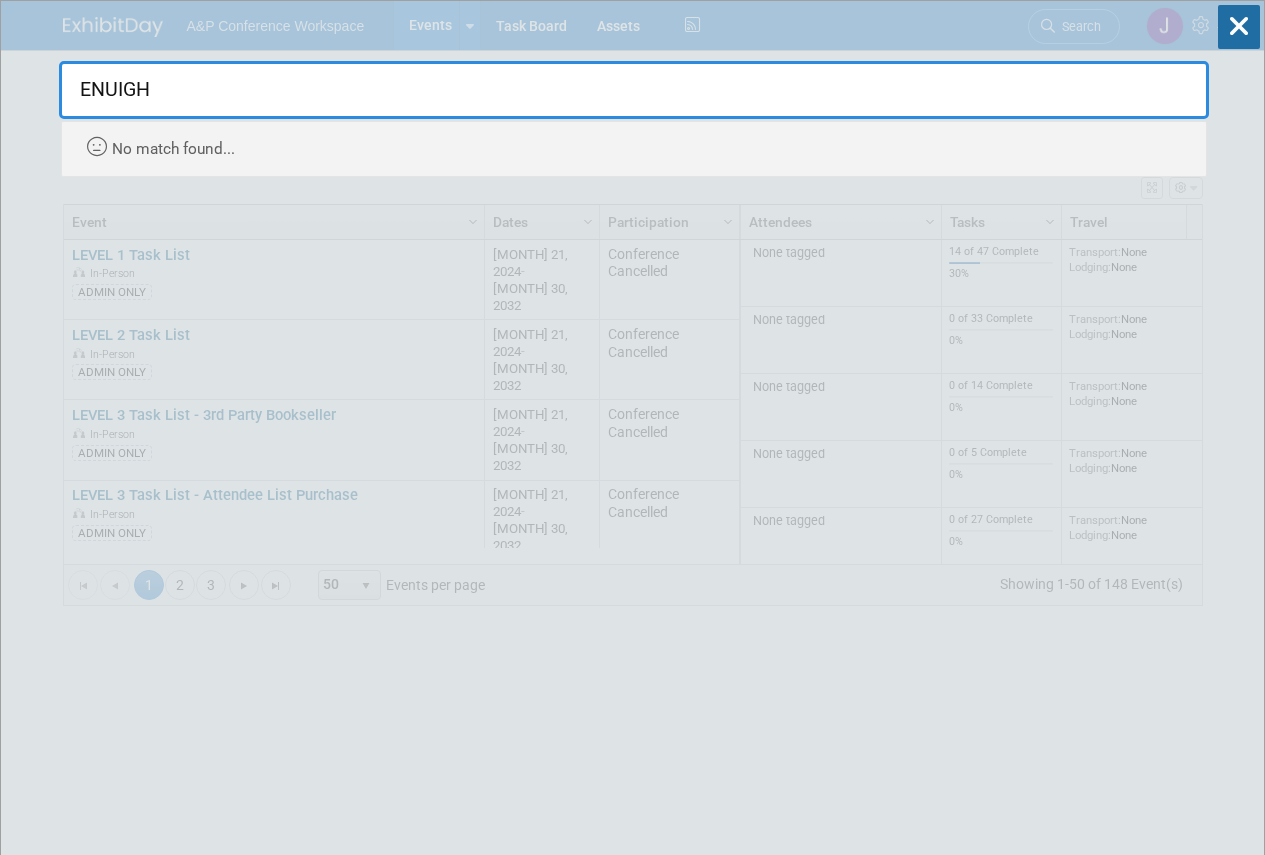 click on "ENUIGH" at bounding box center (634, 90) 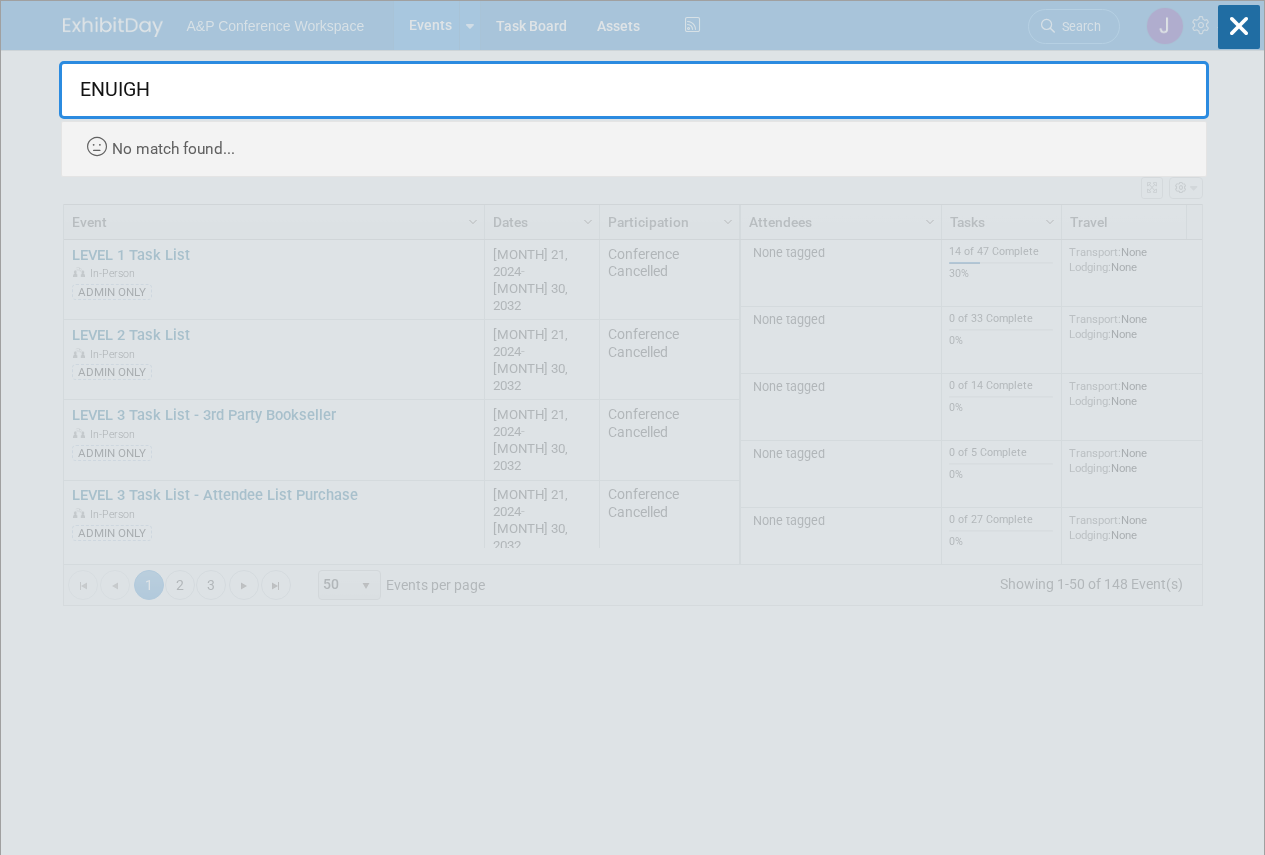 click on "ENUIGH" at bounding box center [634, 90] 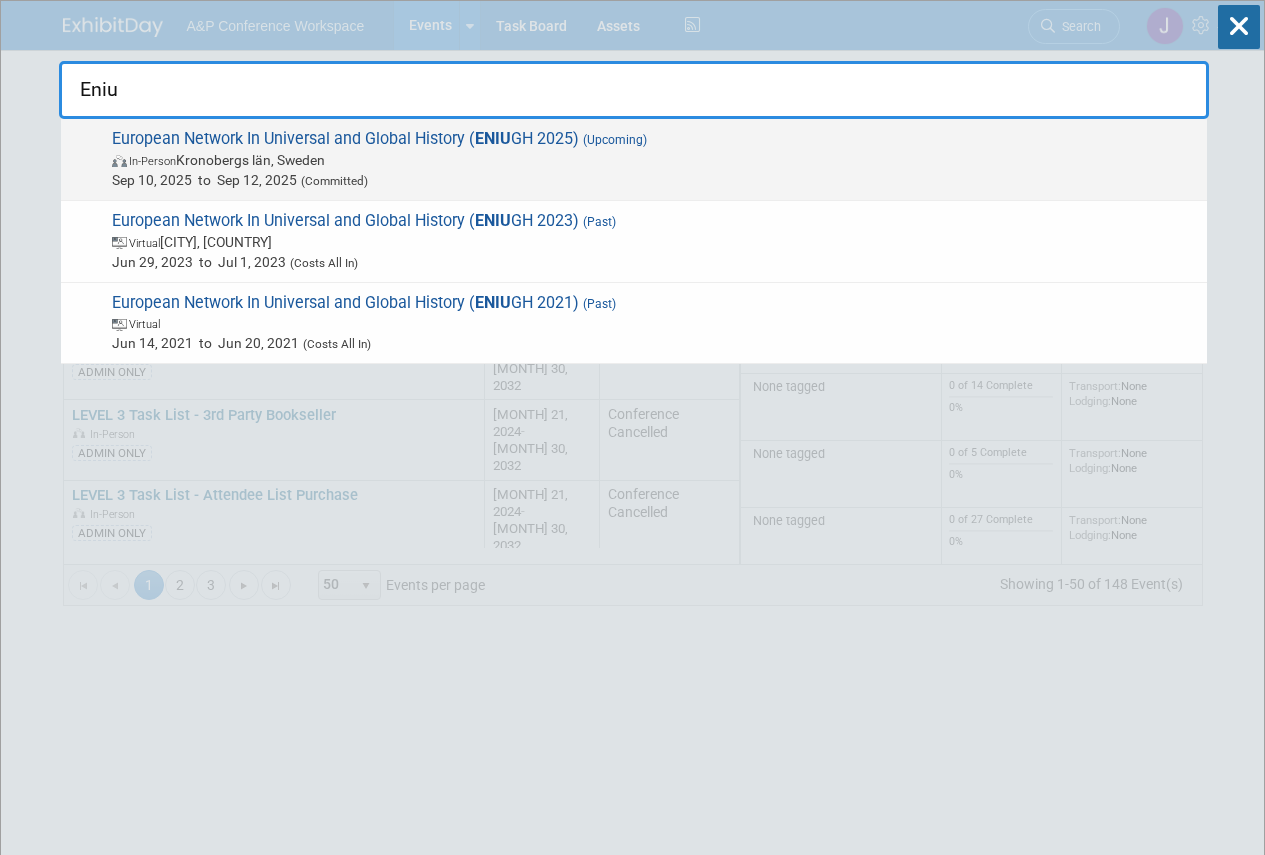 type on "Eniu" 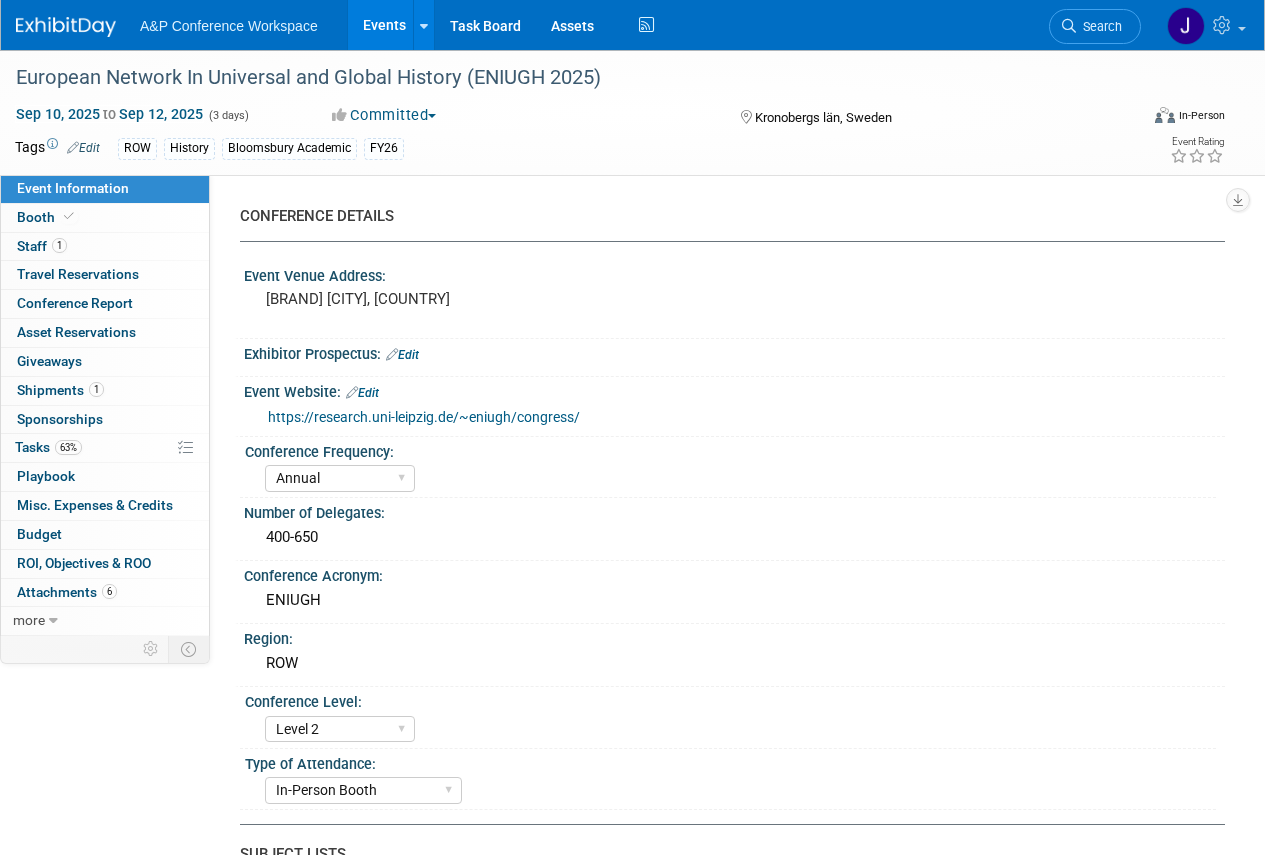 select on "Annual" 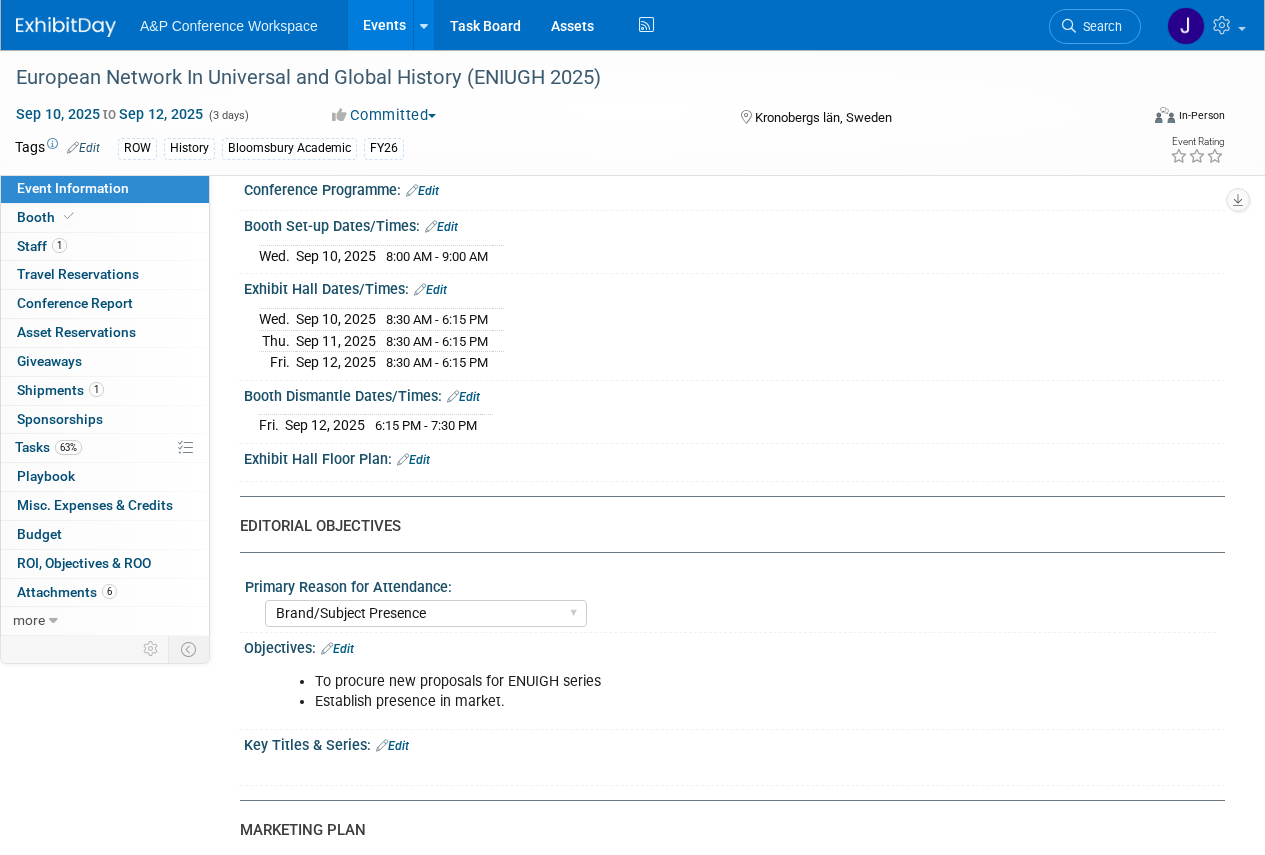 scroll, scrollTop: 1500, scrollLeft: 0, axis: vertical 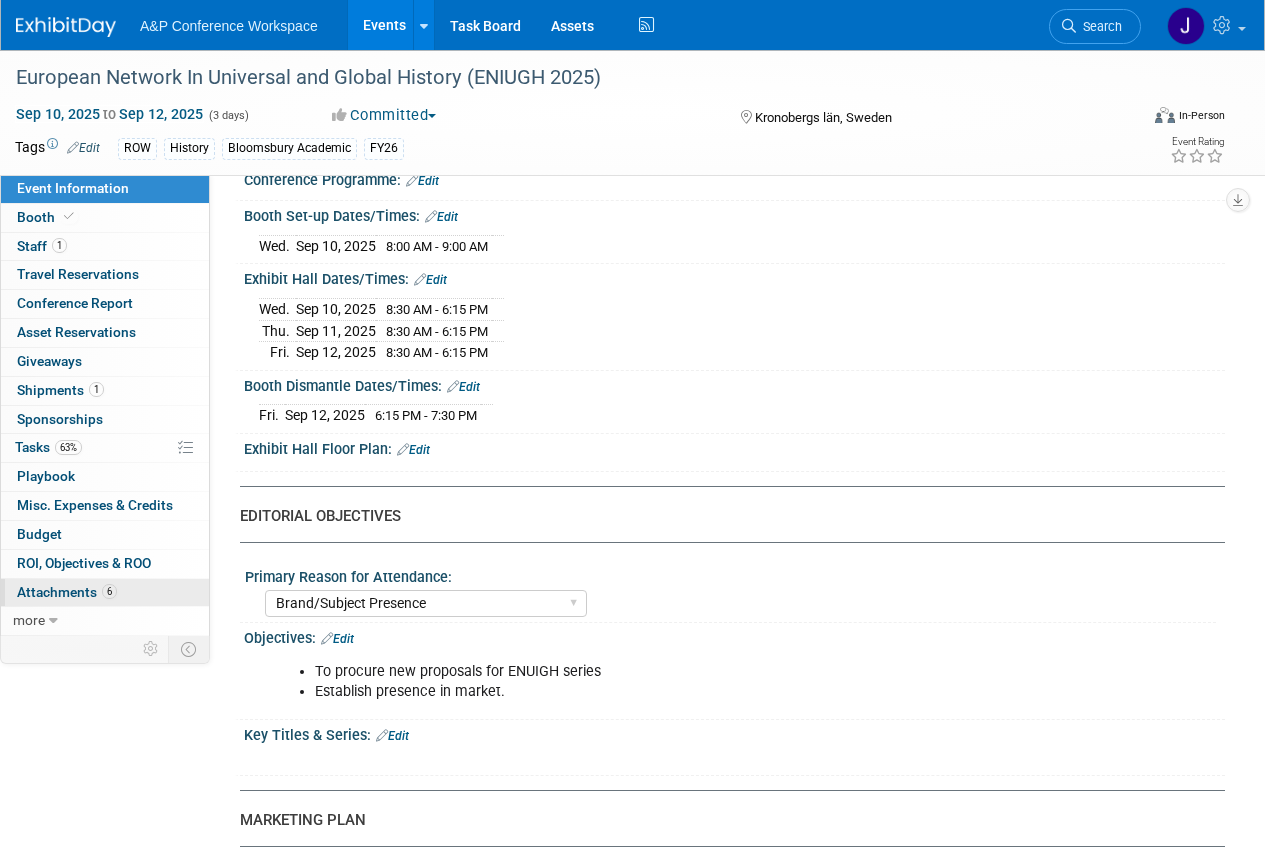 click on "Attachments 6" at bounding box center [67, 592] 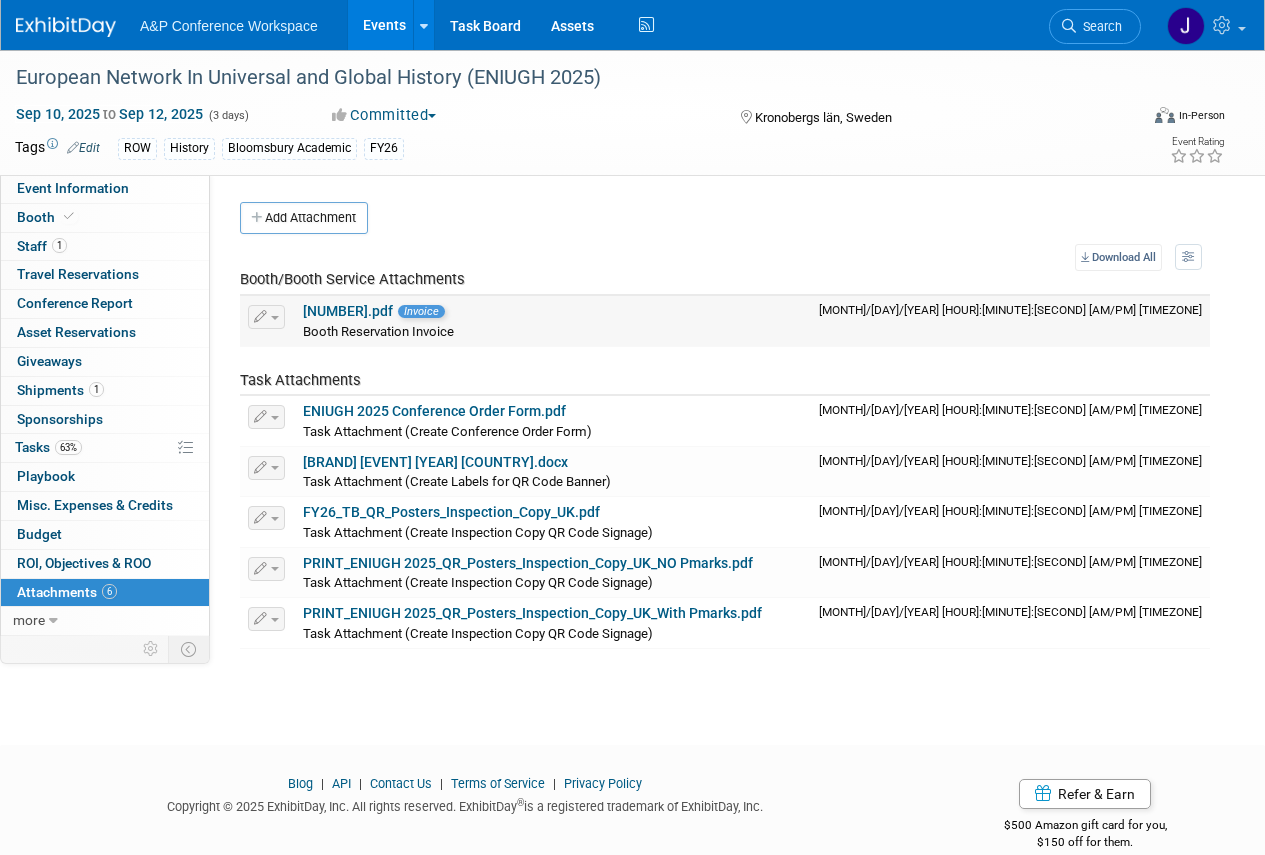 click on "827314.pdf" at bounding box center [348, 311] 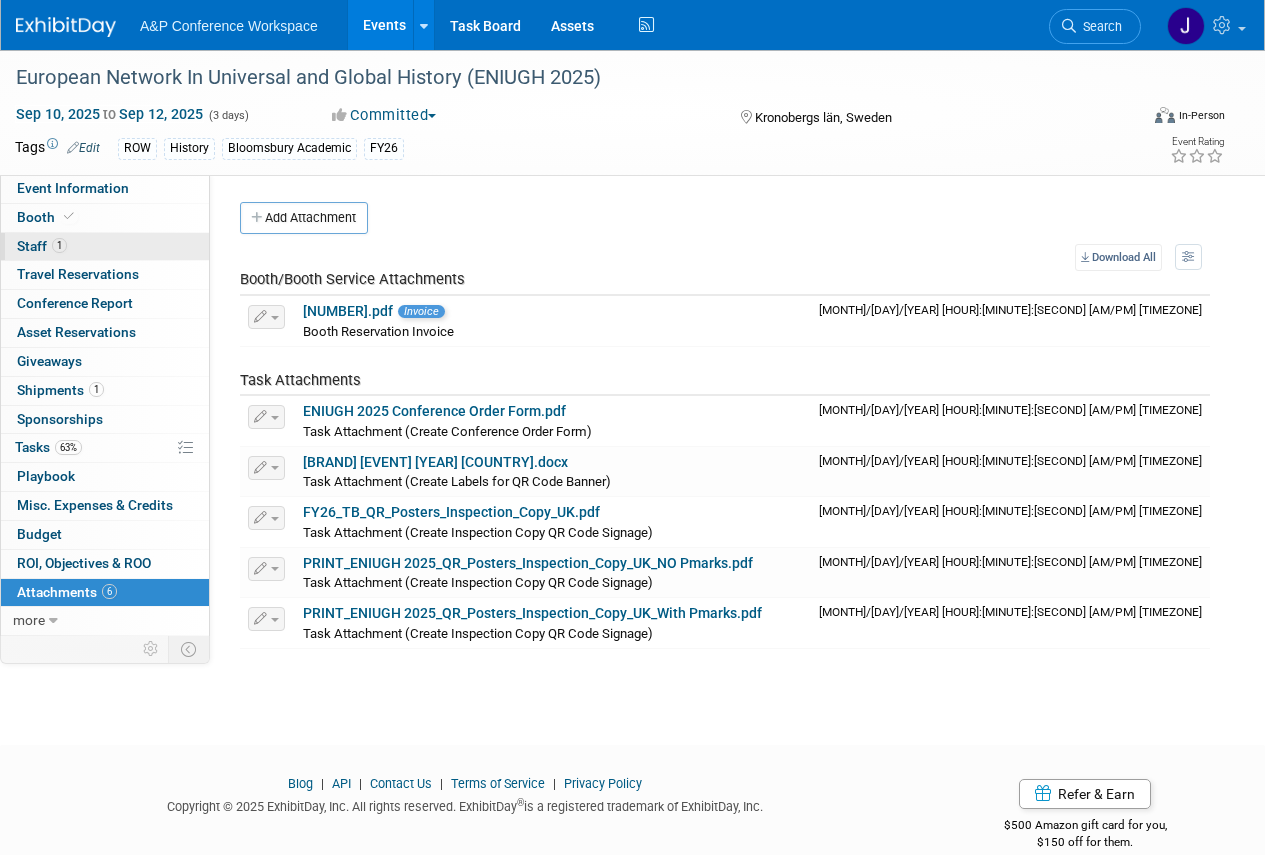 click on "Staff 1" at bounding box center [42, 246] 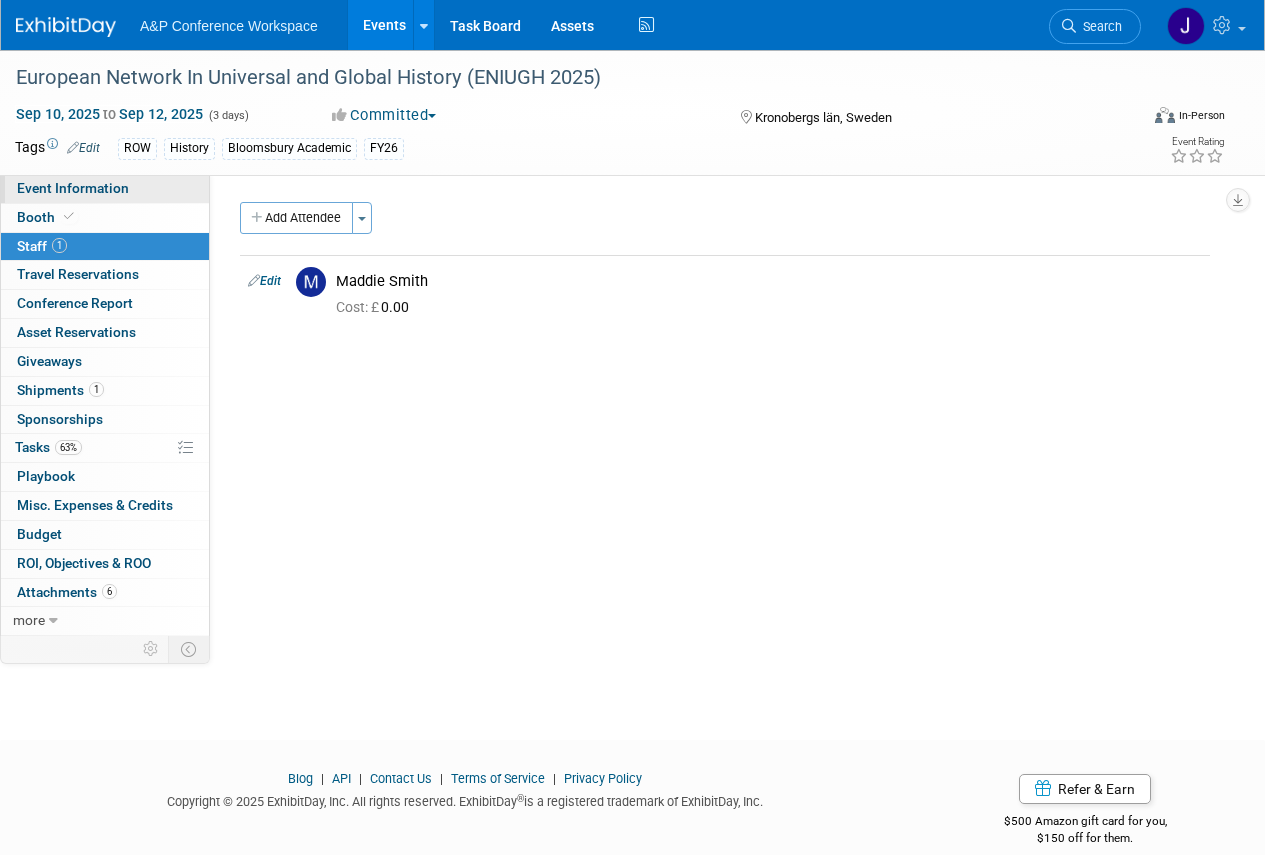 click on "Event Information" at bounding box center (73, 188) 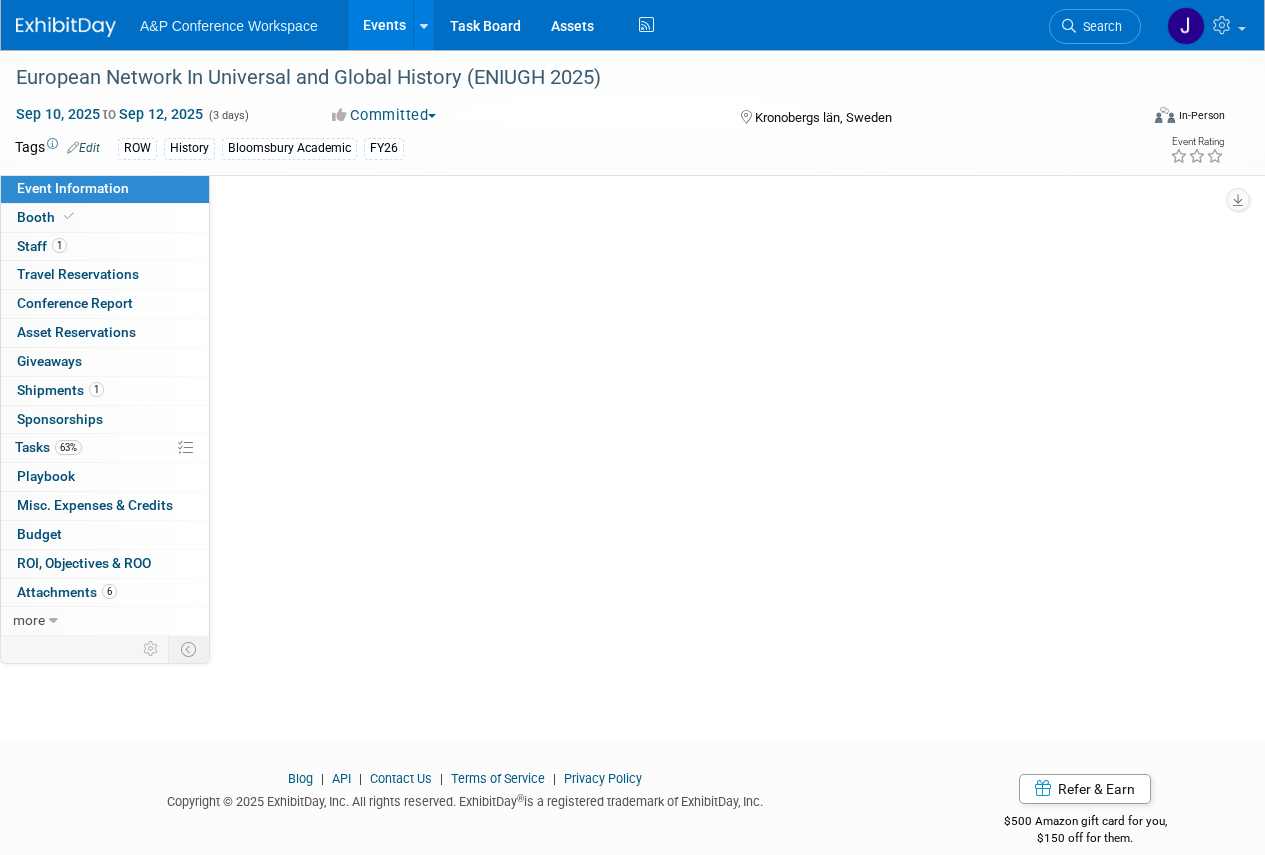 select on "Annual" 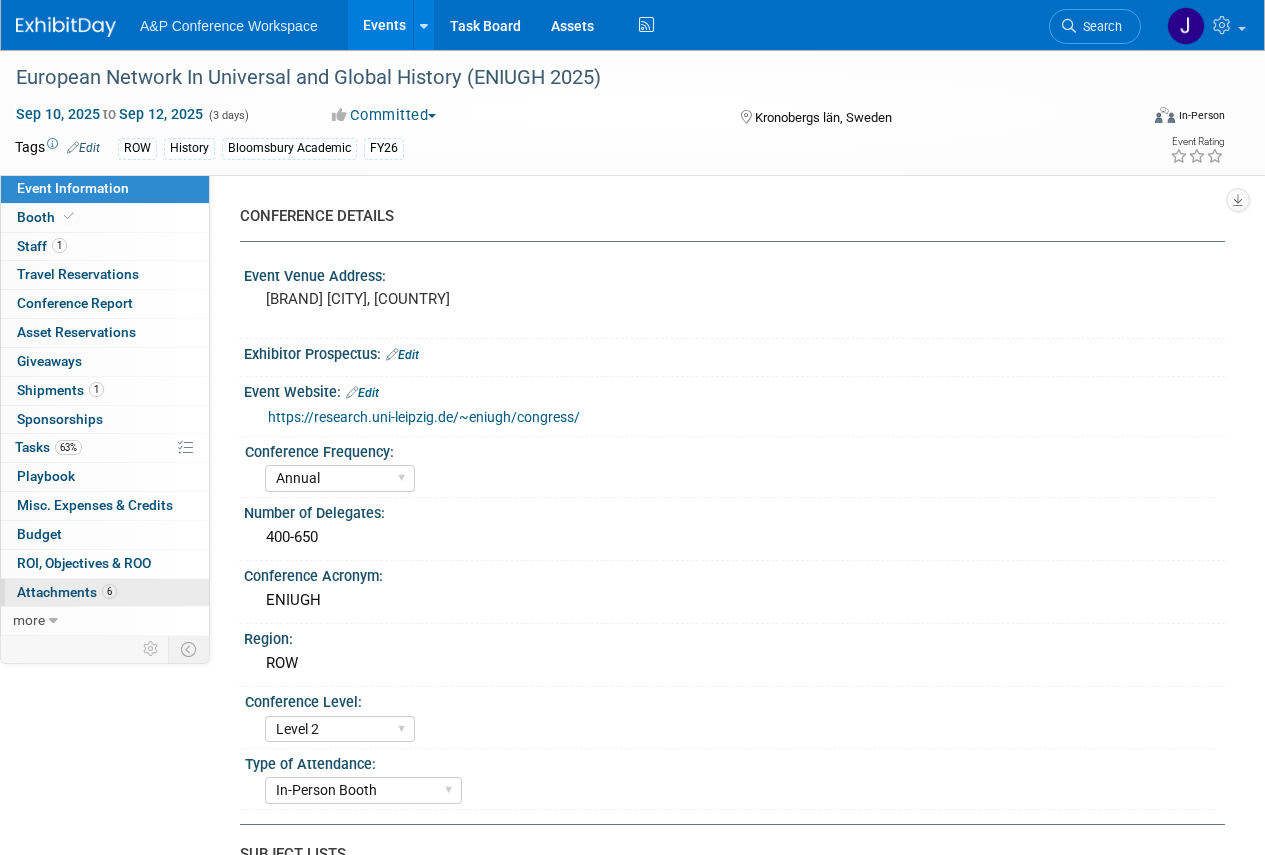 click on "Attachments 6" at bounding box center [67, 592] 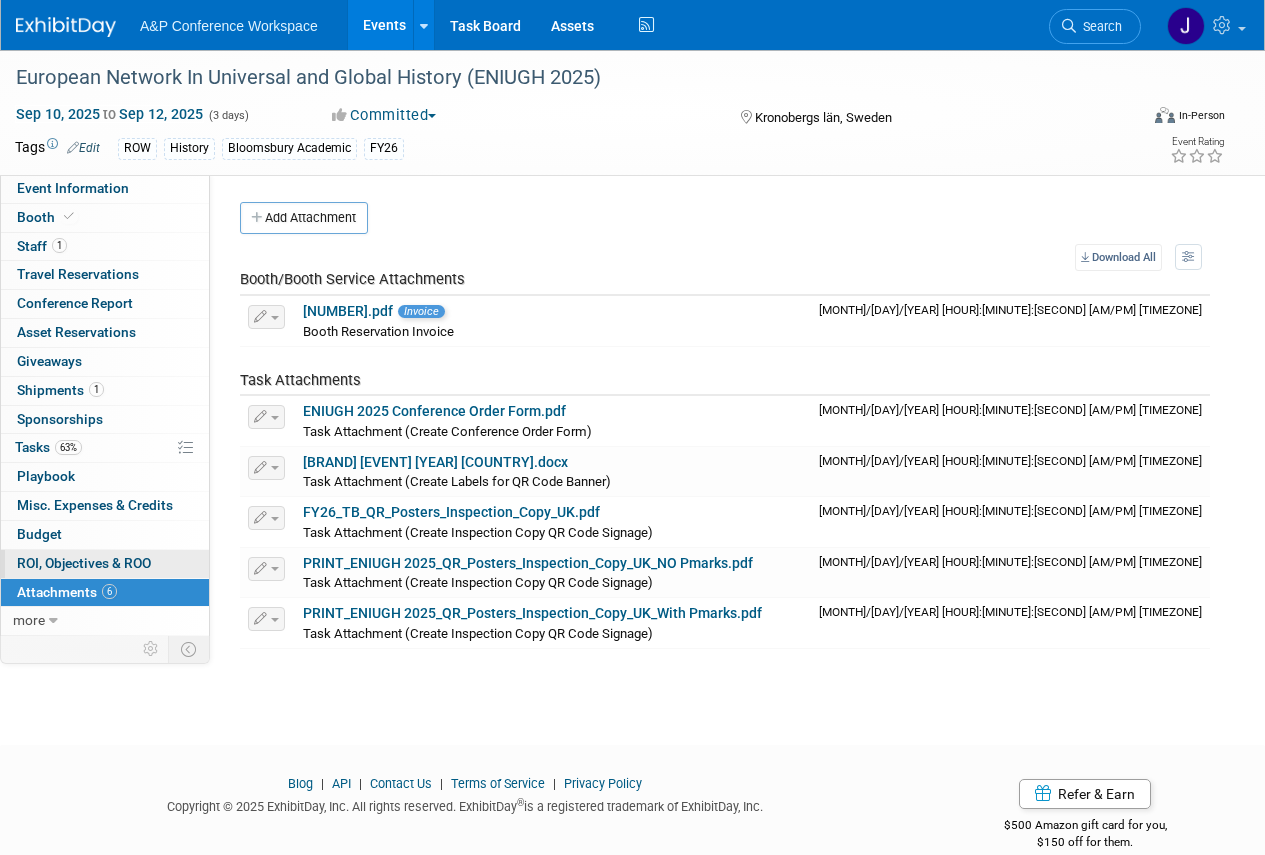 click on "ROI, Objectives & ROO 0" at bounding box center (84, 563) 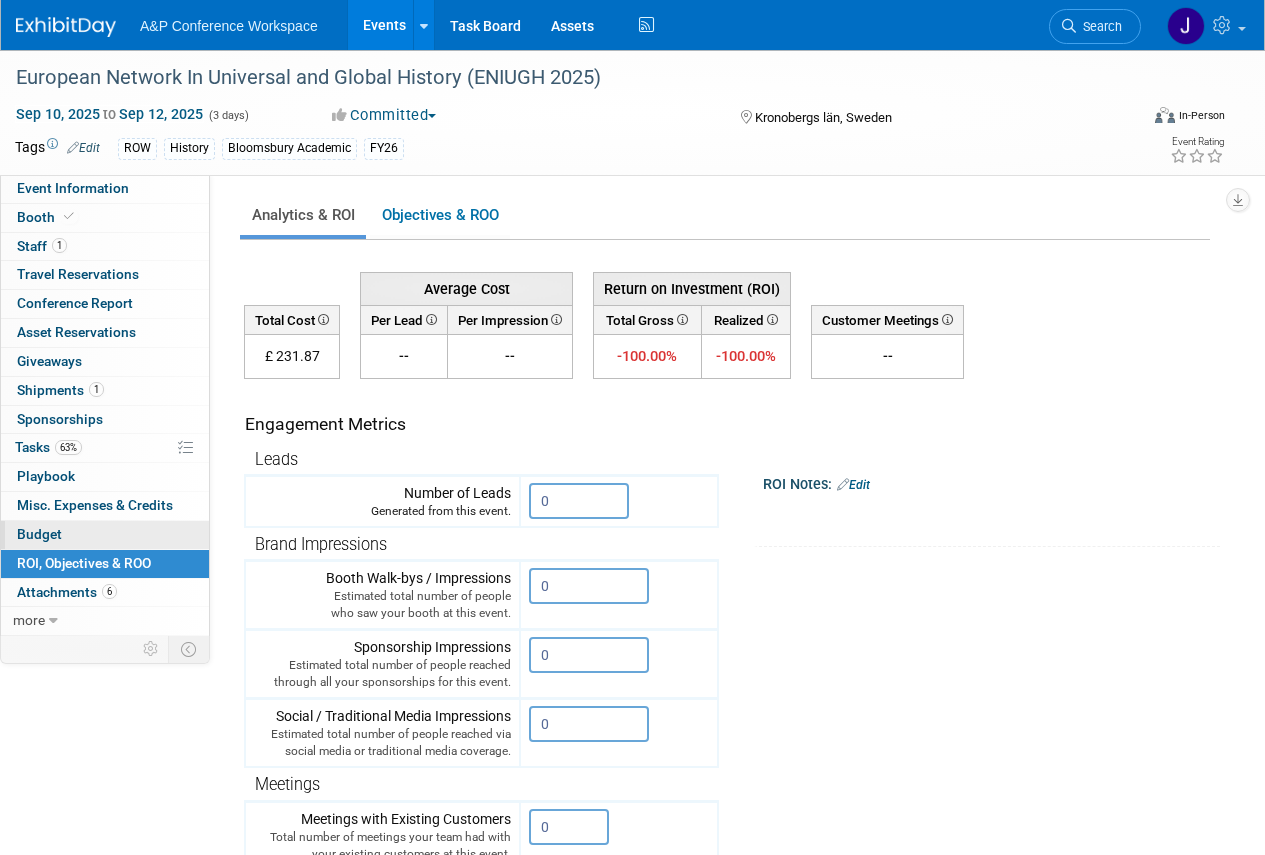 click on "Budget" at bounding box center [39, 534] 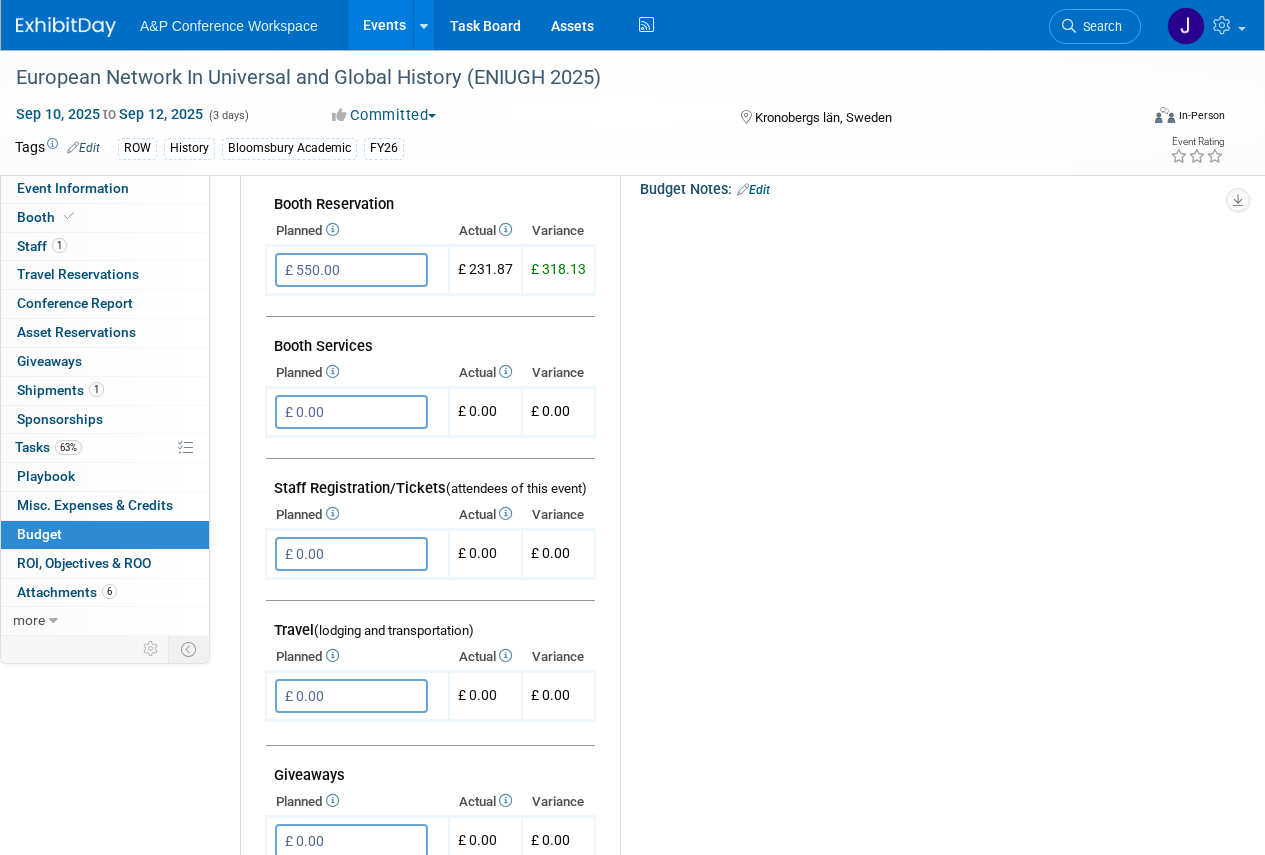 scroll, scrollTop: 0, scrollLeft: 0, axis: both 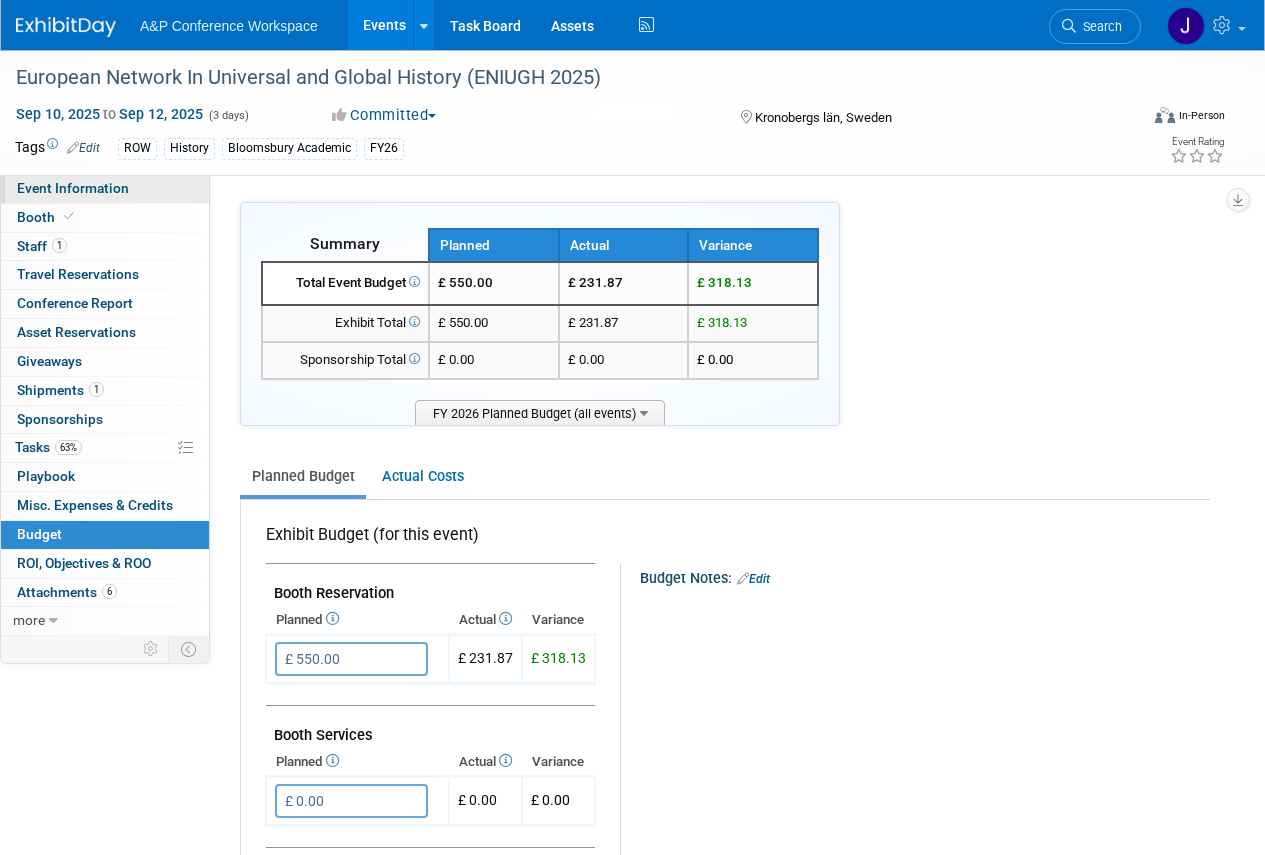 click on "Event Information" at bounding box center (73, 188) 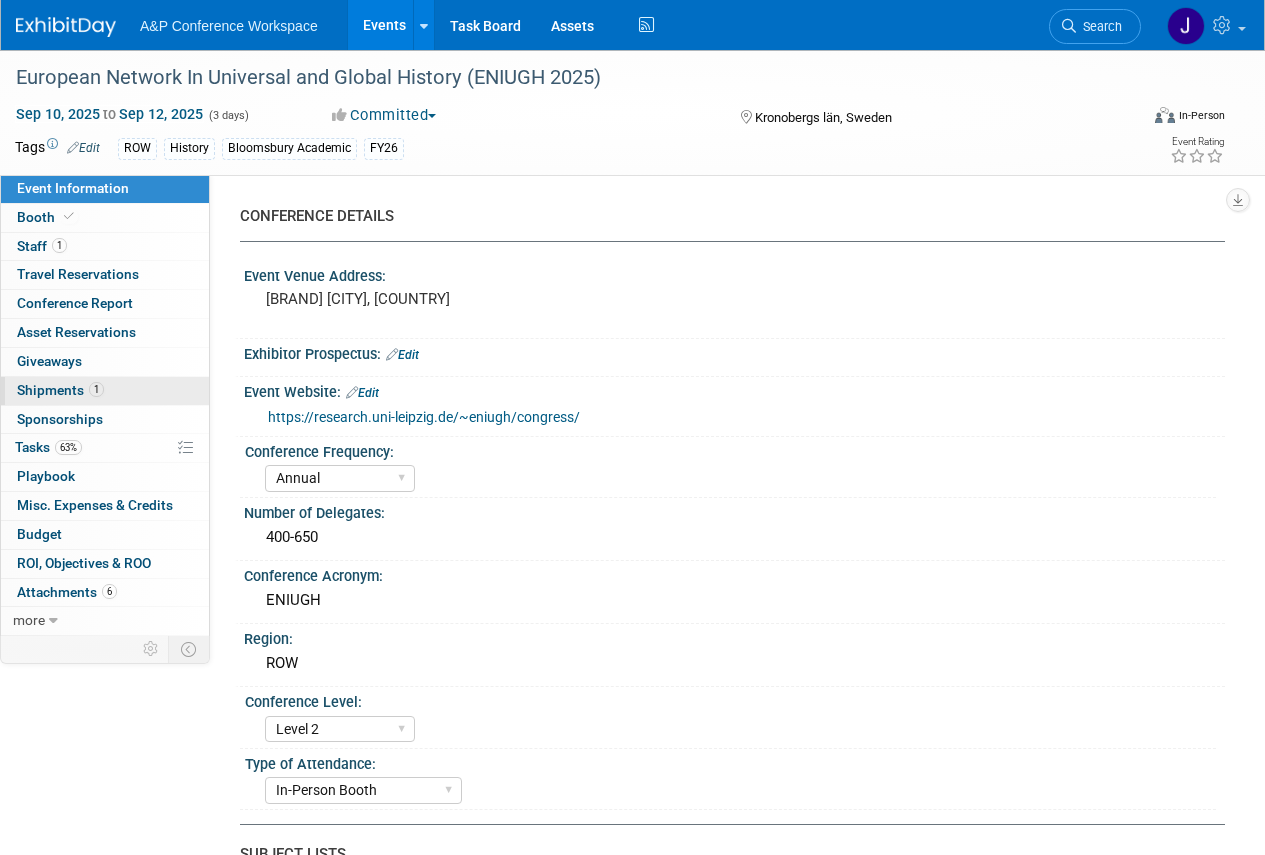 click on "Shipments 1" at bounding box center (60, 390) 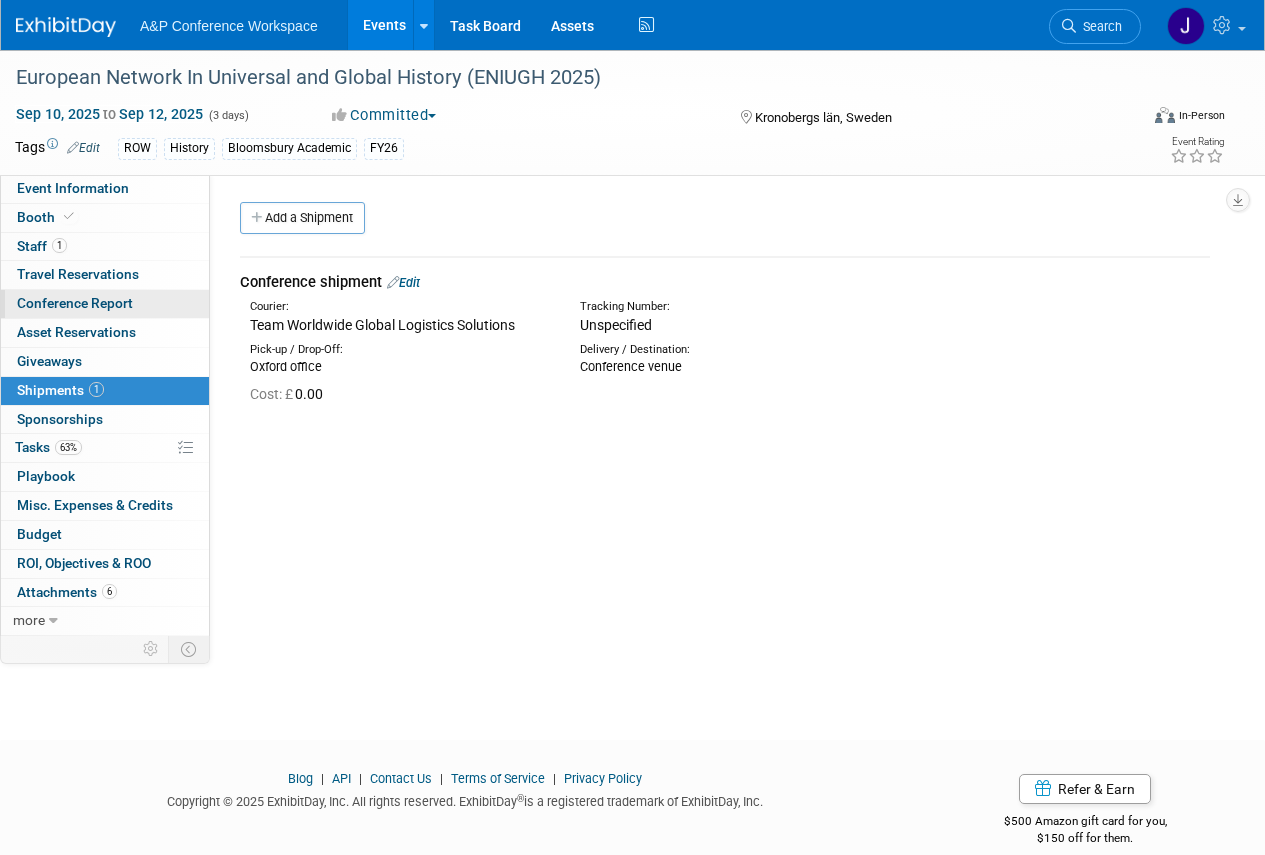 click on "Conference Report" at bounding box center [75, 303] 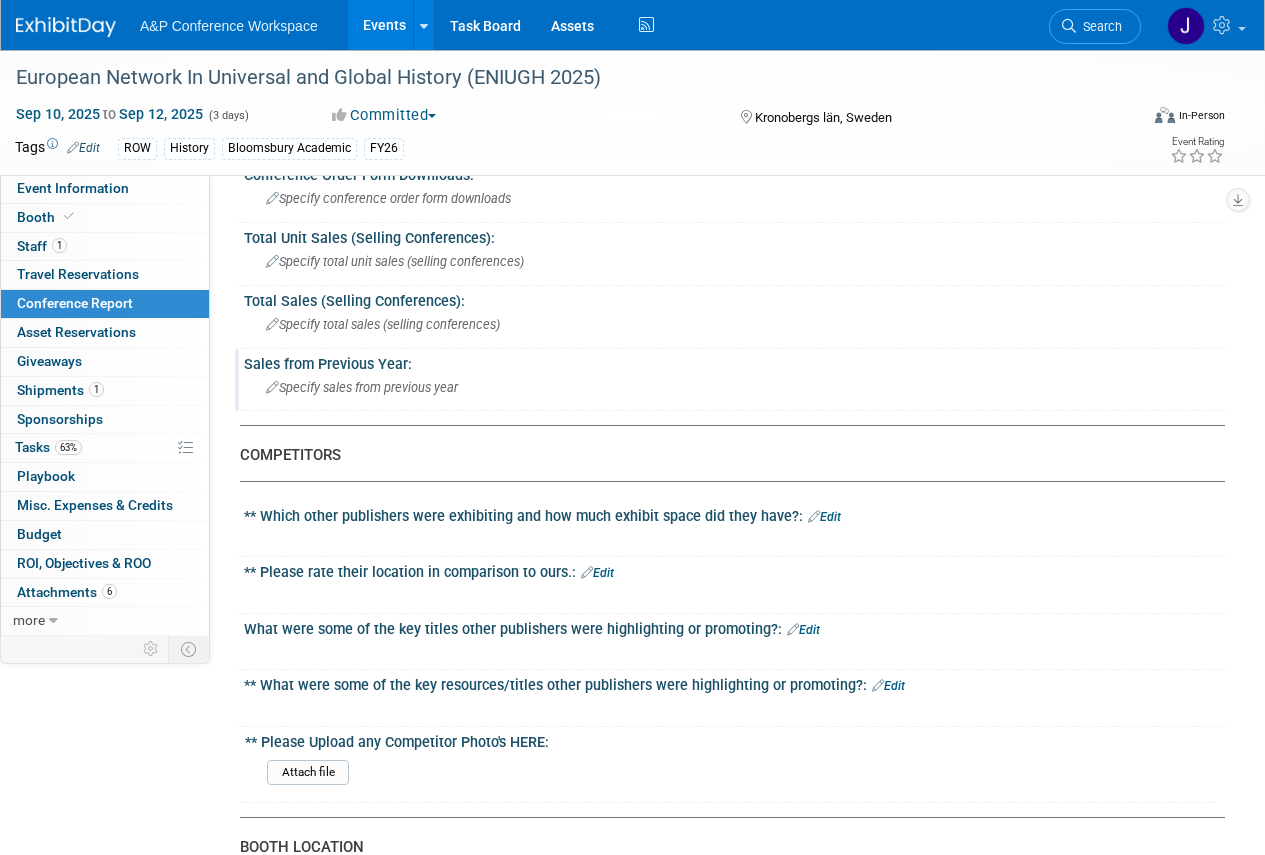 scroll, scrollTop: 700, scrollLeft: 0, axis: vertical 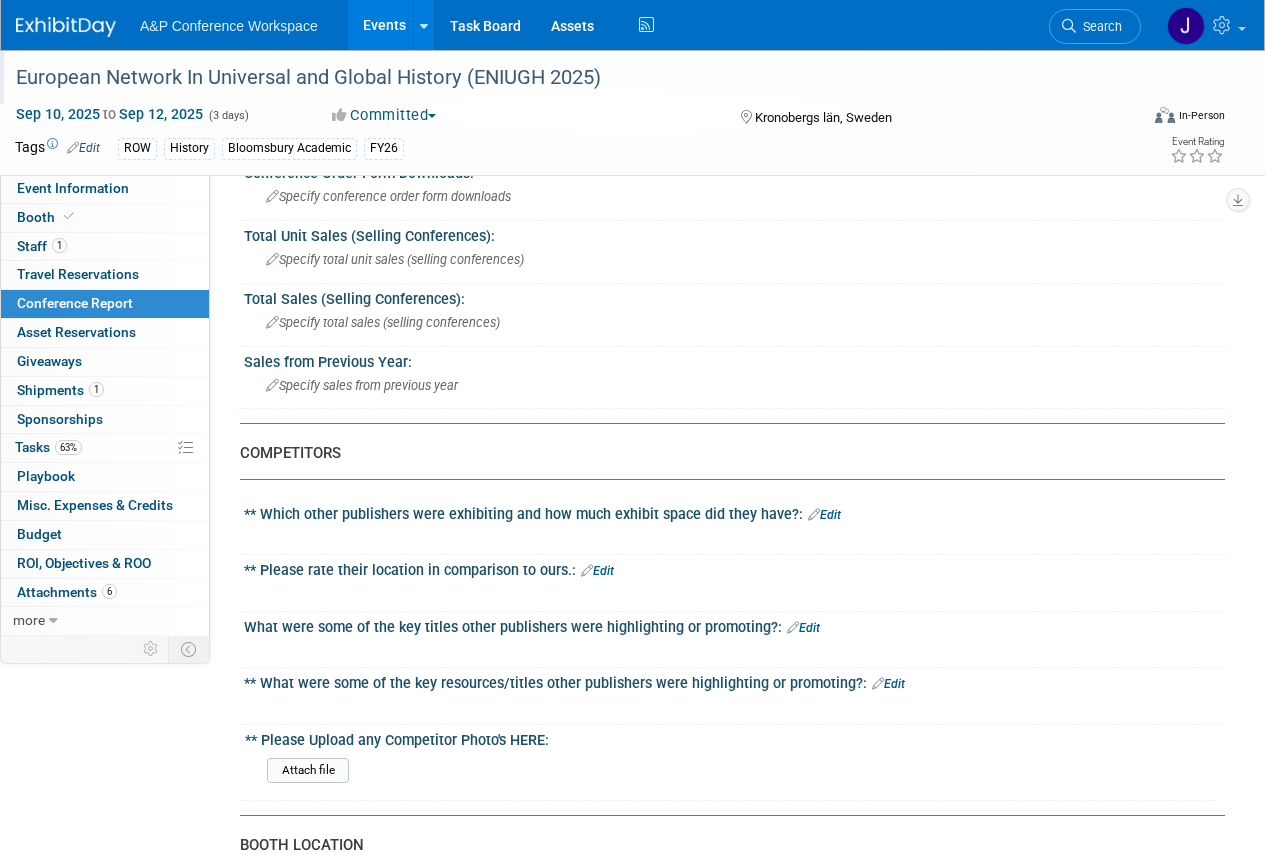 click on "European Network In Universal and Global History (ENIUGH 2025)" at bounding box center [565, 78] 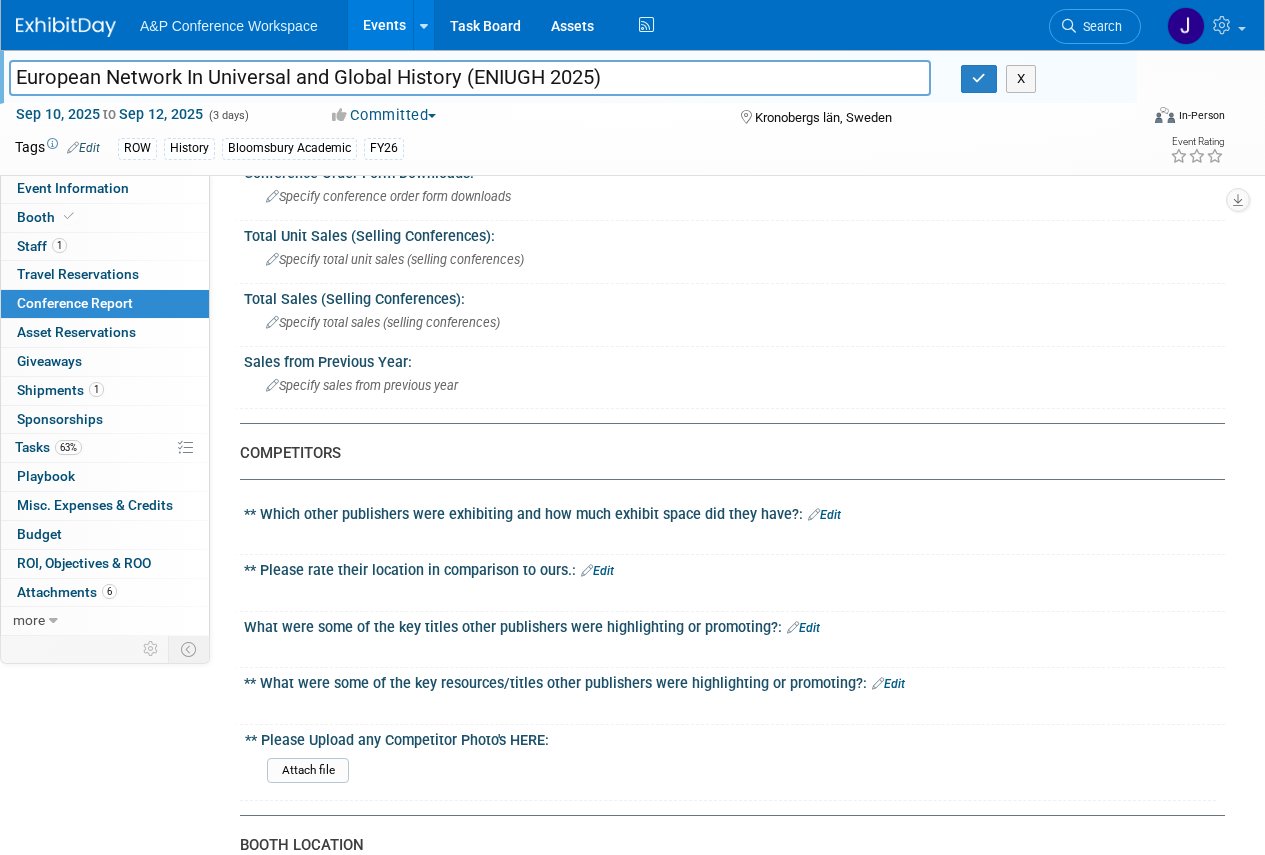 click on "European Network In Universal and Global History (ENIUGH 2025)" at bounding box center [470, 77] 